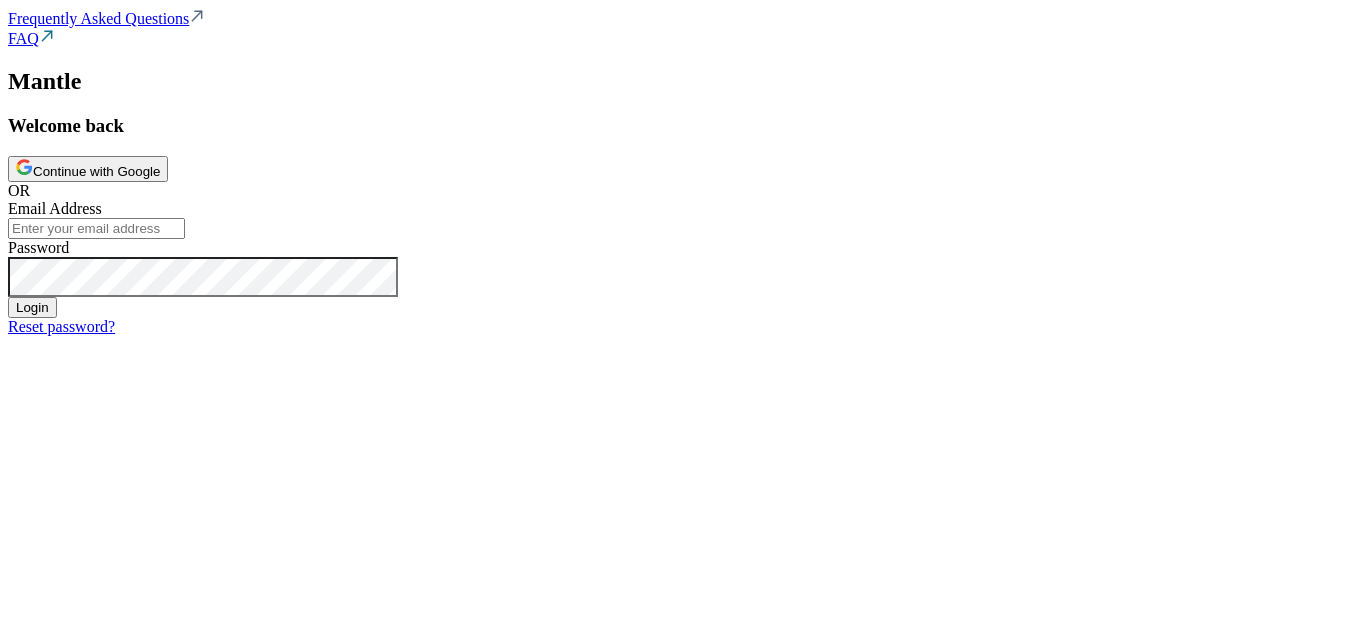 scroll, scrollTop: 0, scrollLeft: 0, axis: both 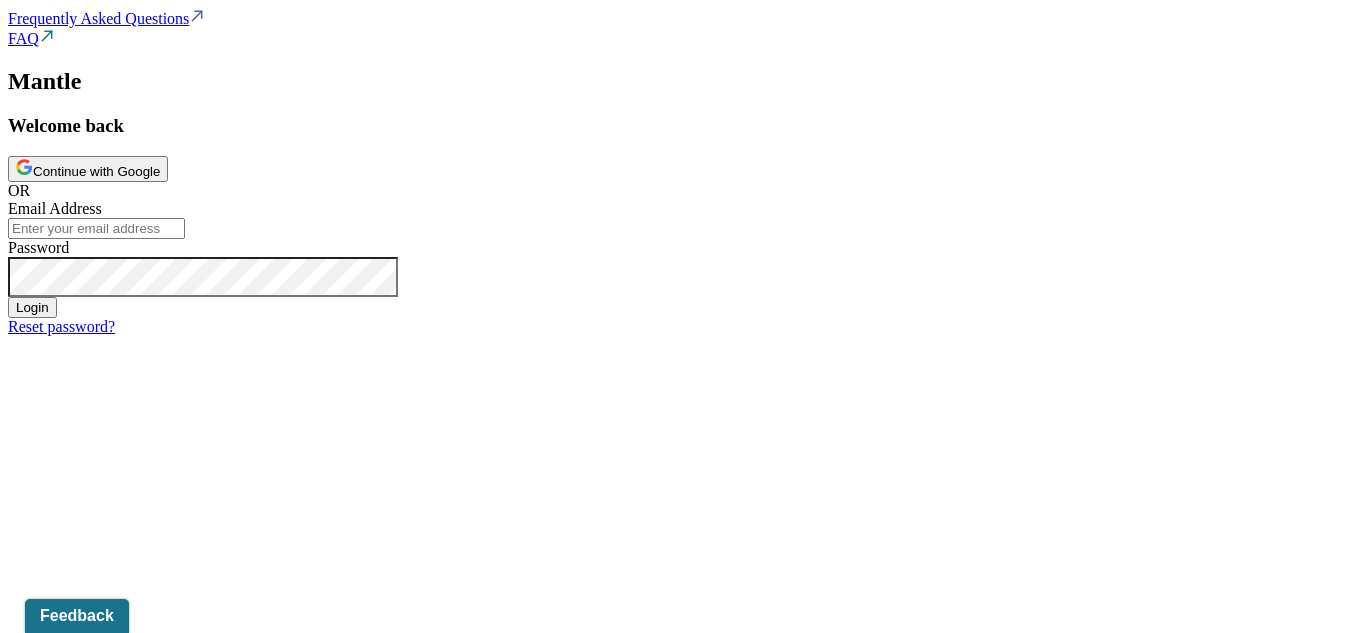 click on "Continue with Google" at bounding box center (88, 169) 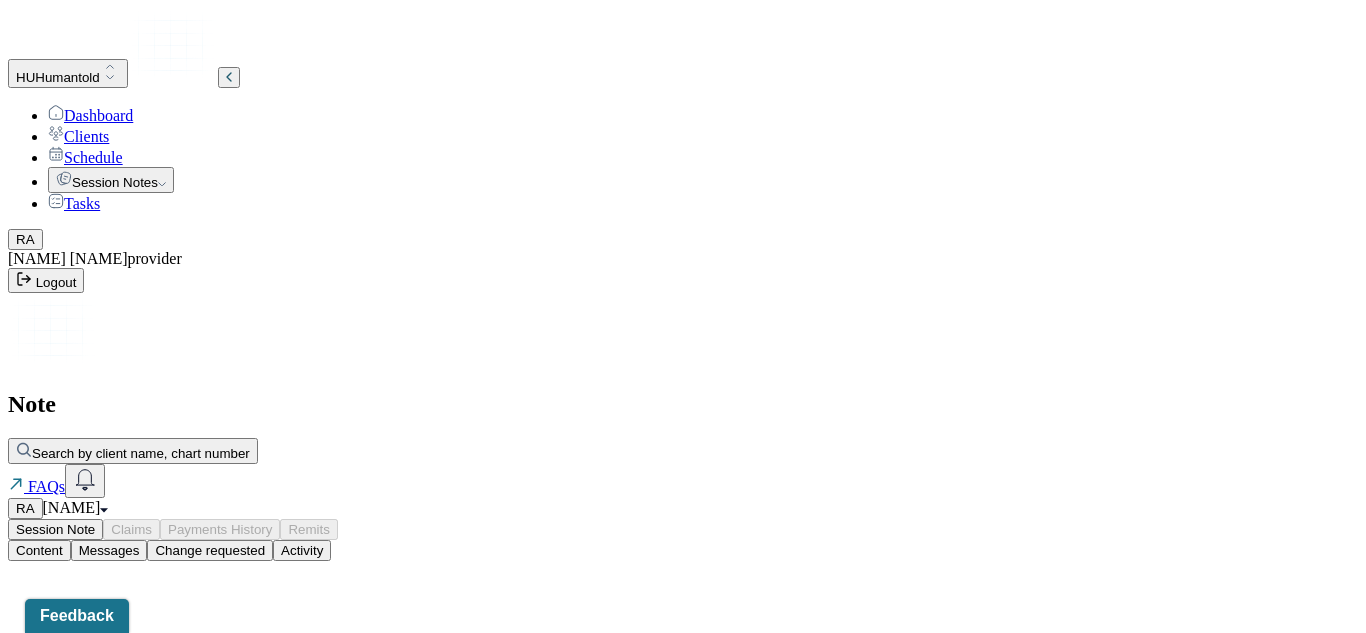 click on "Dashboard" at bounding box center [90, 115] 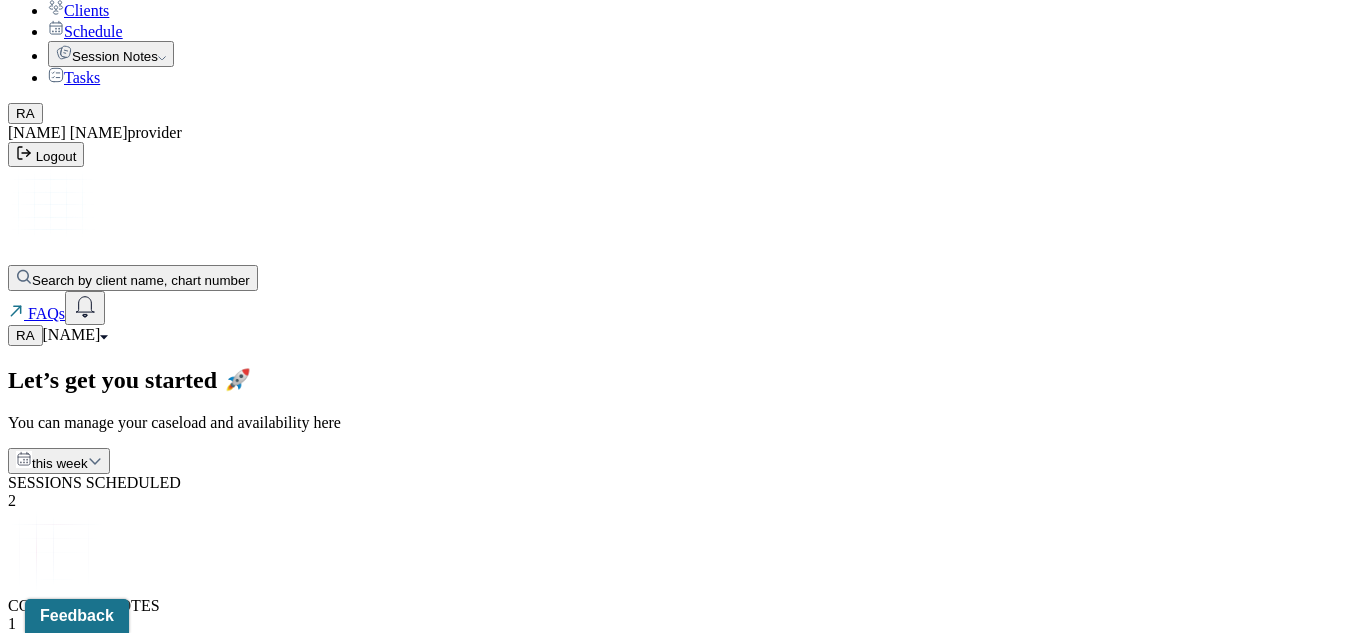 scroll, scrollTop: 93, scrollLeft: 0, axis: vertical 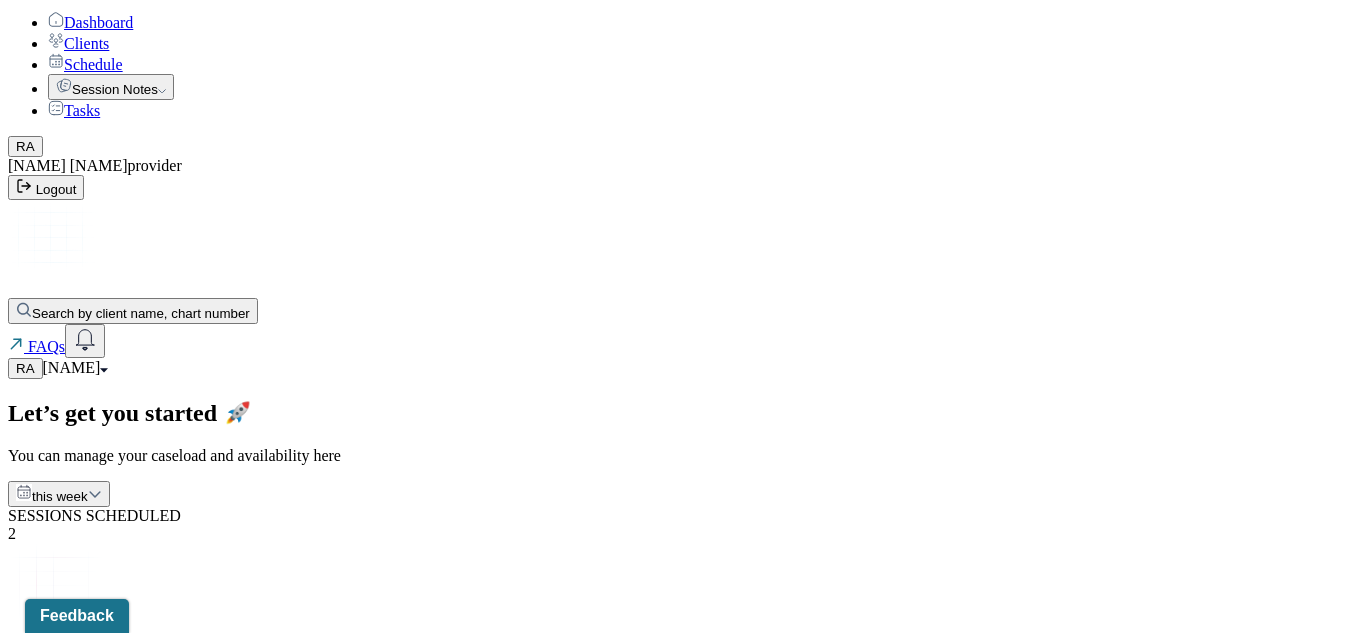 click on "FABY, SARAH" at bounding box center (61, 1001) 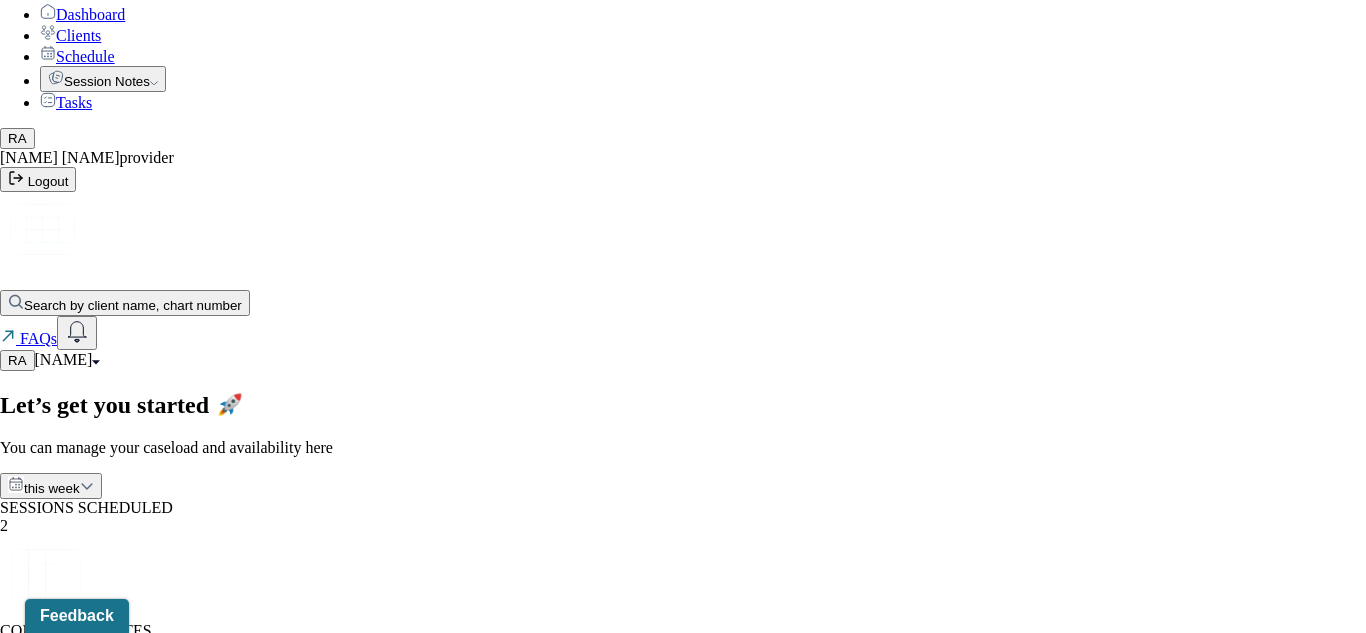 click on "Session notes" at bounding box center (100, 2206) 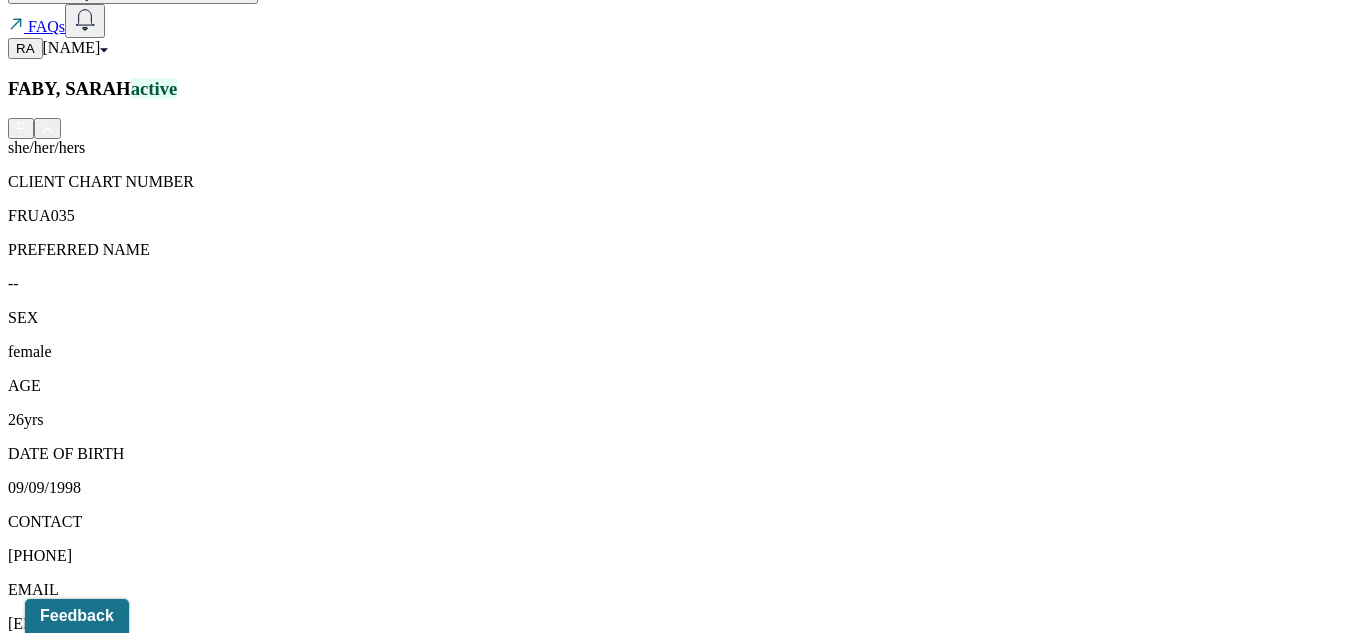 scroll, scrollTop: 463, scrollLeft: 0, axis: vertical 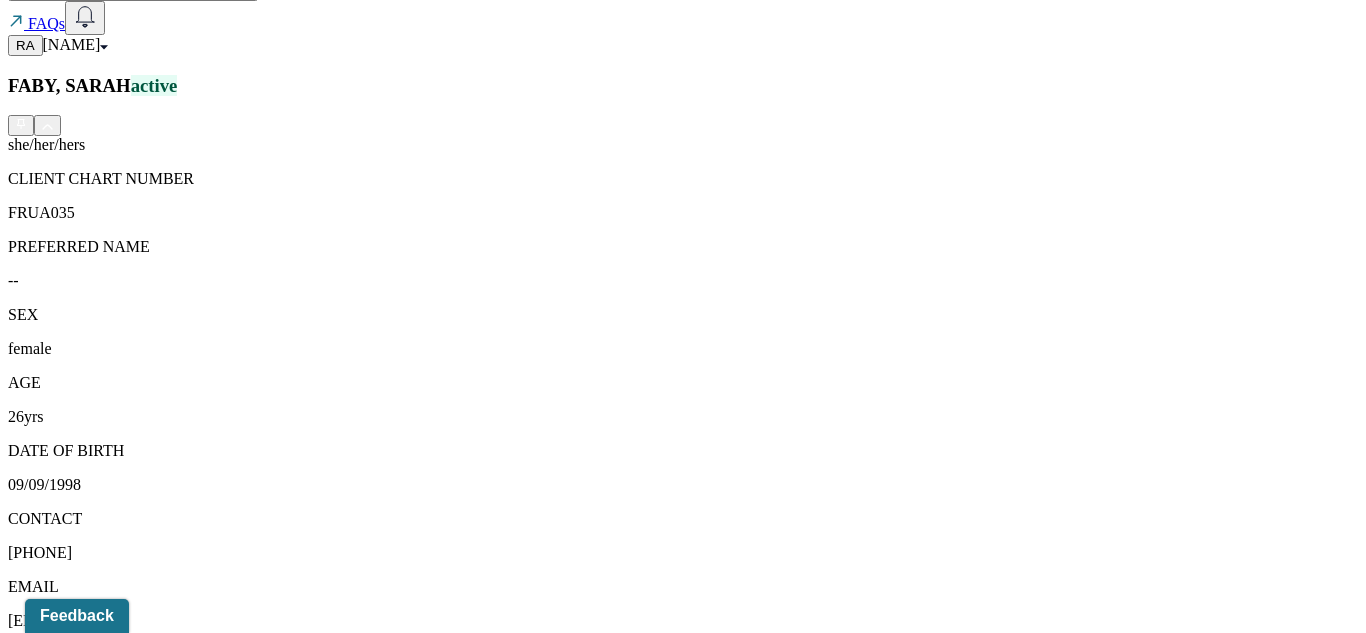 click on "Relations info" at bounding box center (109, 1574) 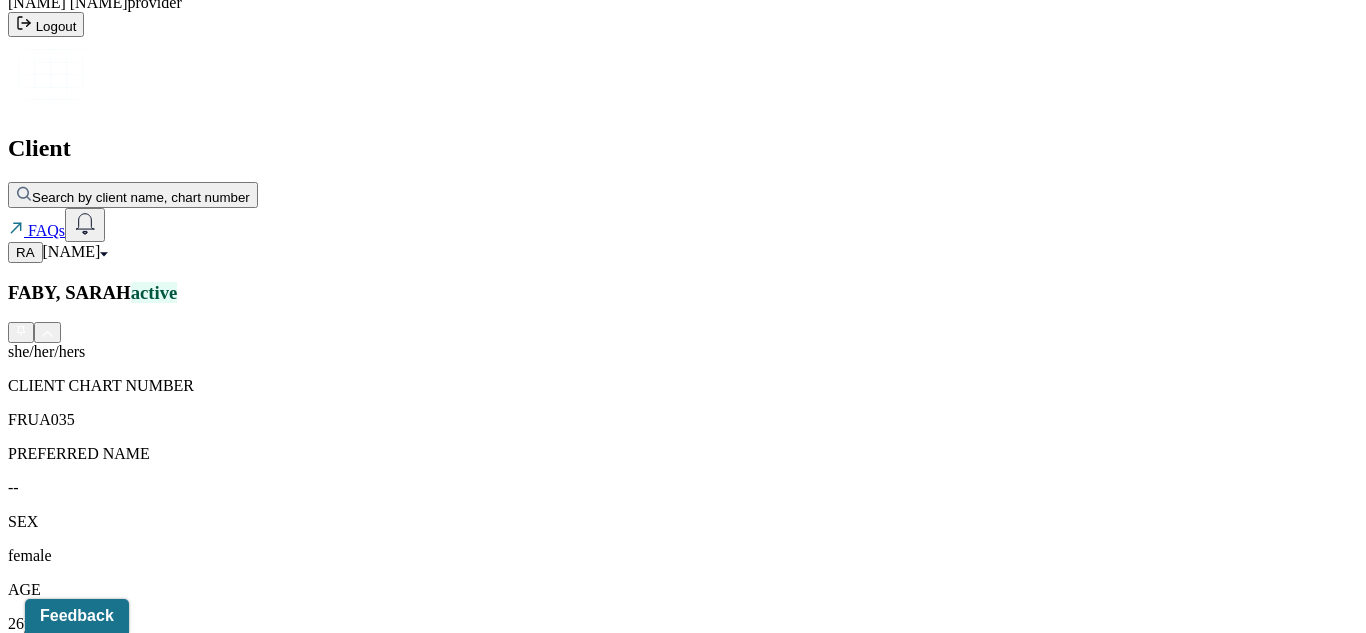 click on "Session Notes" at bounding box center [209, 1781] 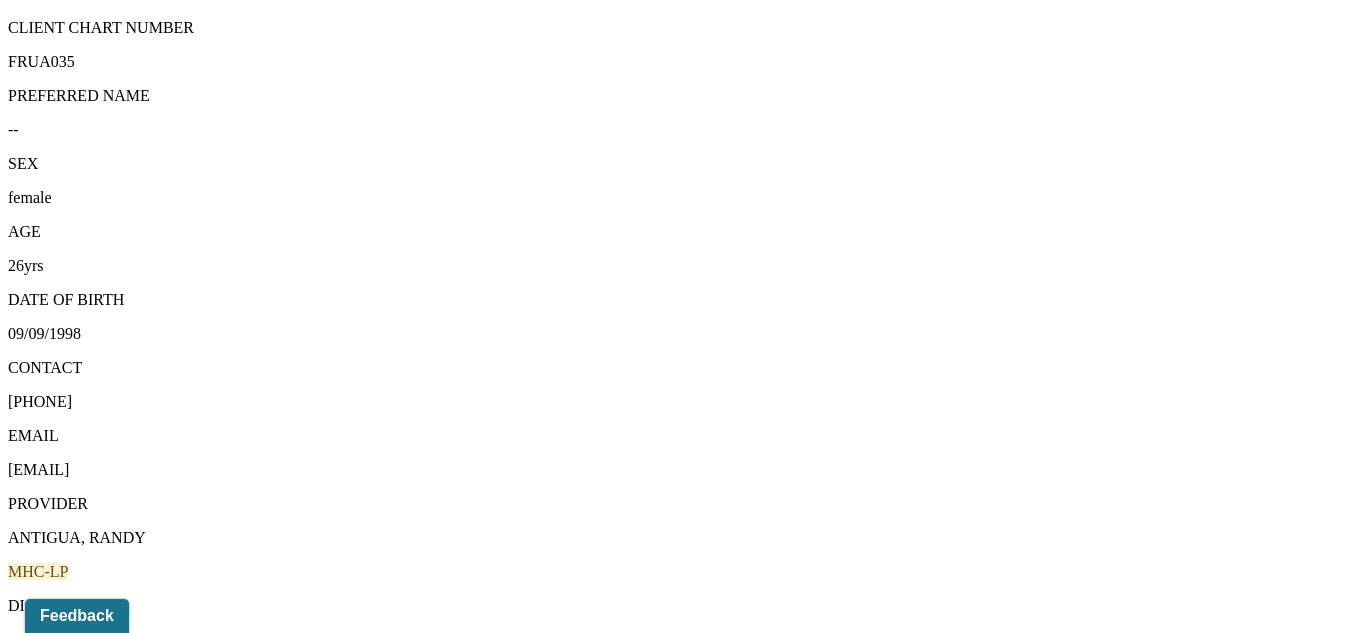 click on "Pending supervisor review" at bounding box center [424, 1557] 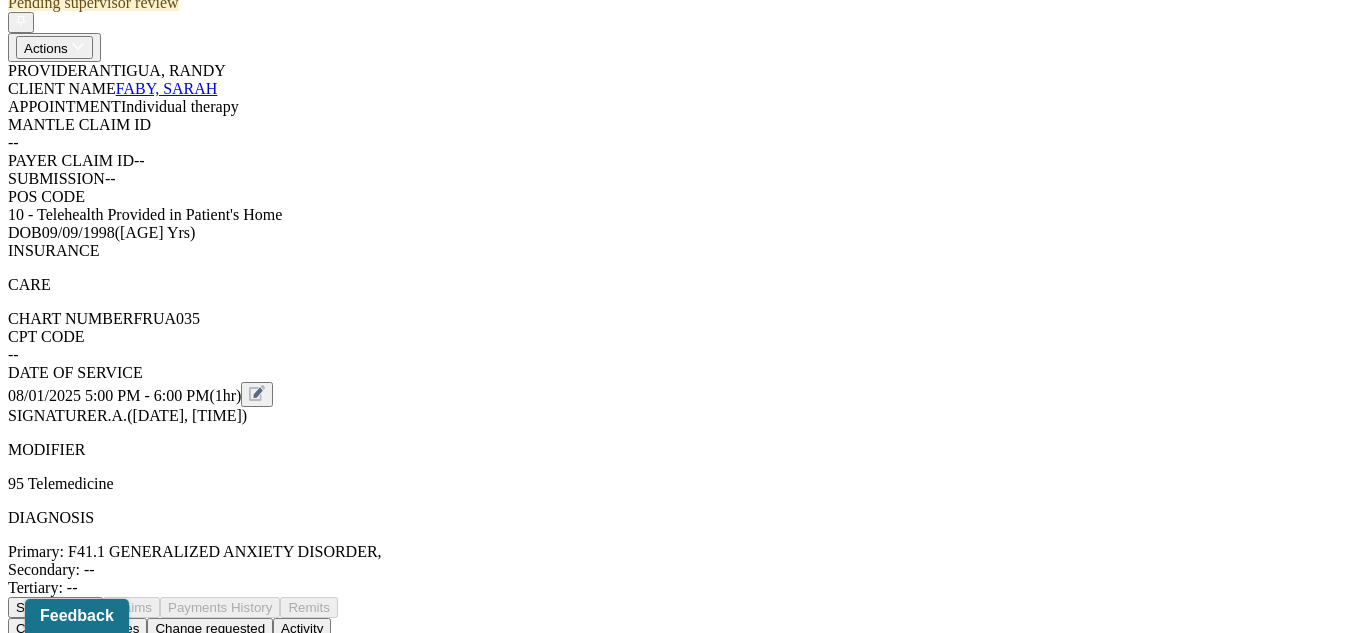 click on "Sections" at bounding box center [683, 762] 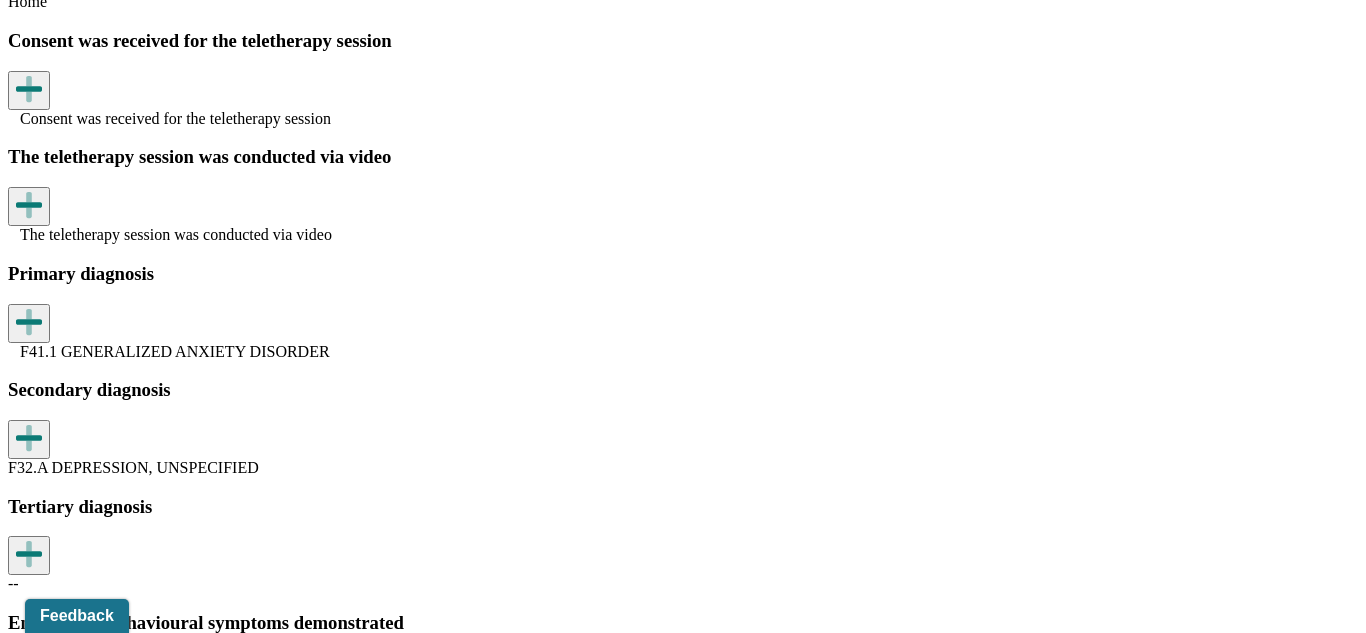 scroll, scrollTop: 1787, scrollLeft: 0, axis: vertical 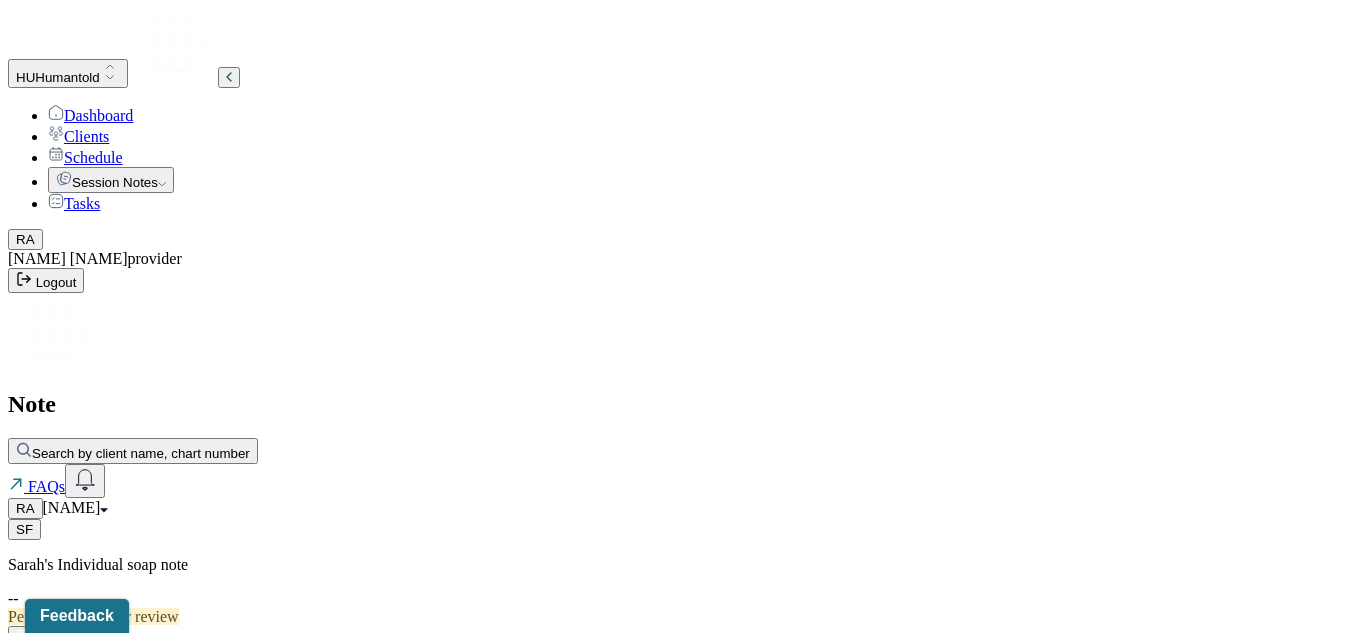 click on "Dashboard" at bounding box center [90, 115] 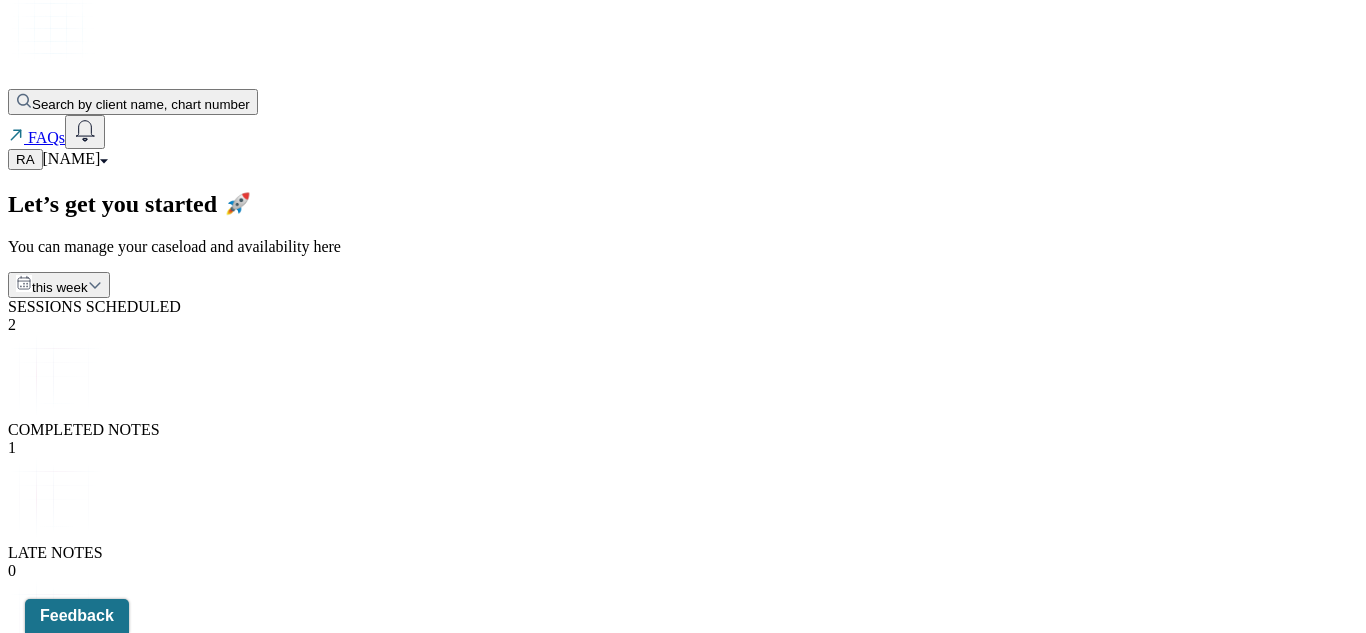 scroll, scrollTop: 313, scrollLeft: 0, axis: vertical 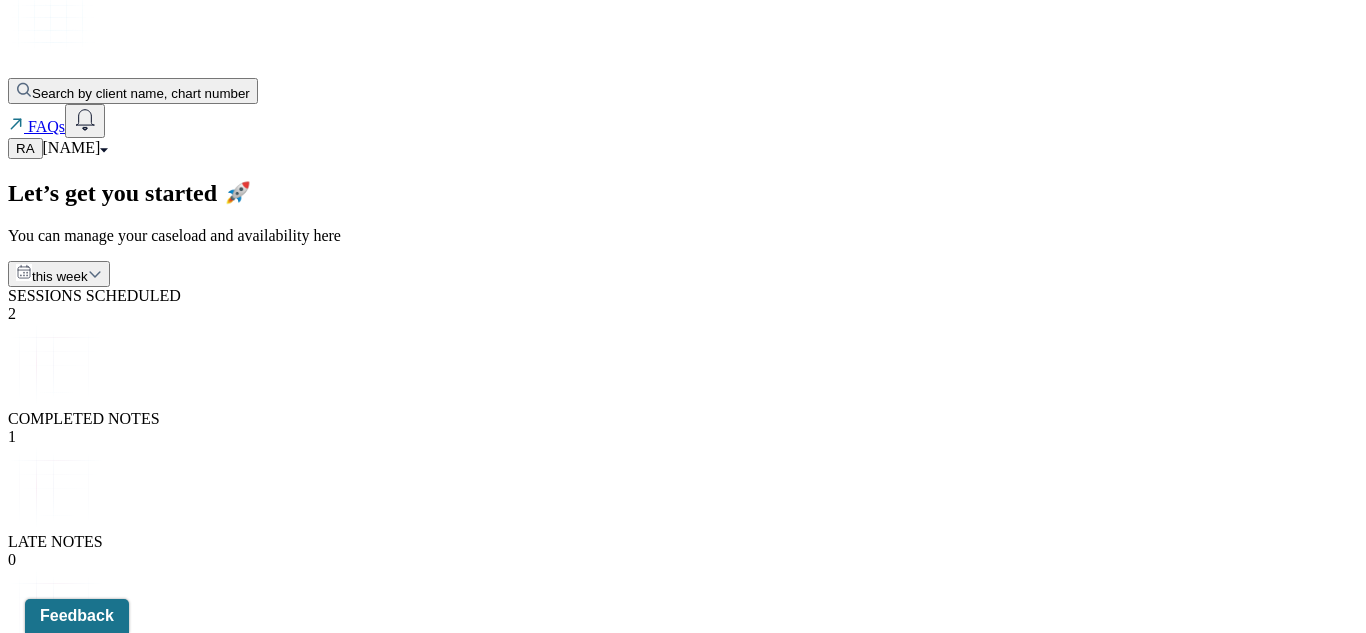 click on "MATERIA, ANGELO" at bounding box center (78, 1021) 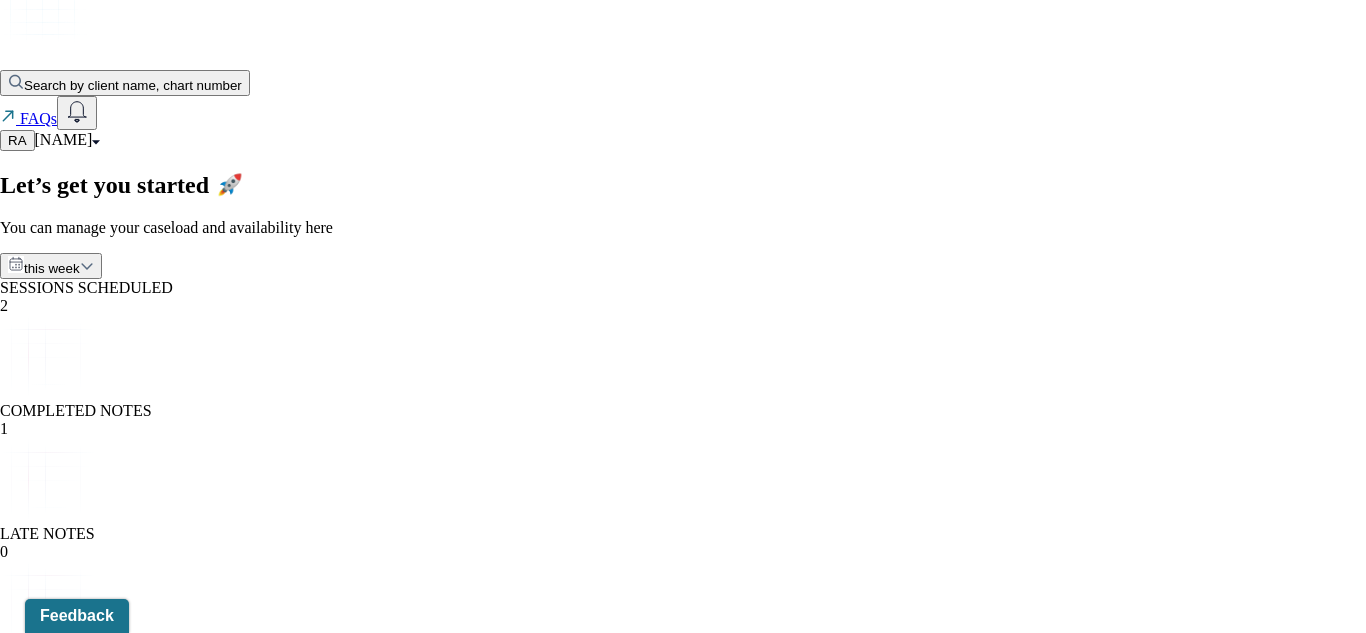 click on "Go to full client chart" at bounding box center (69, 1846) 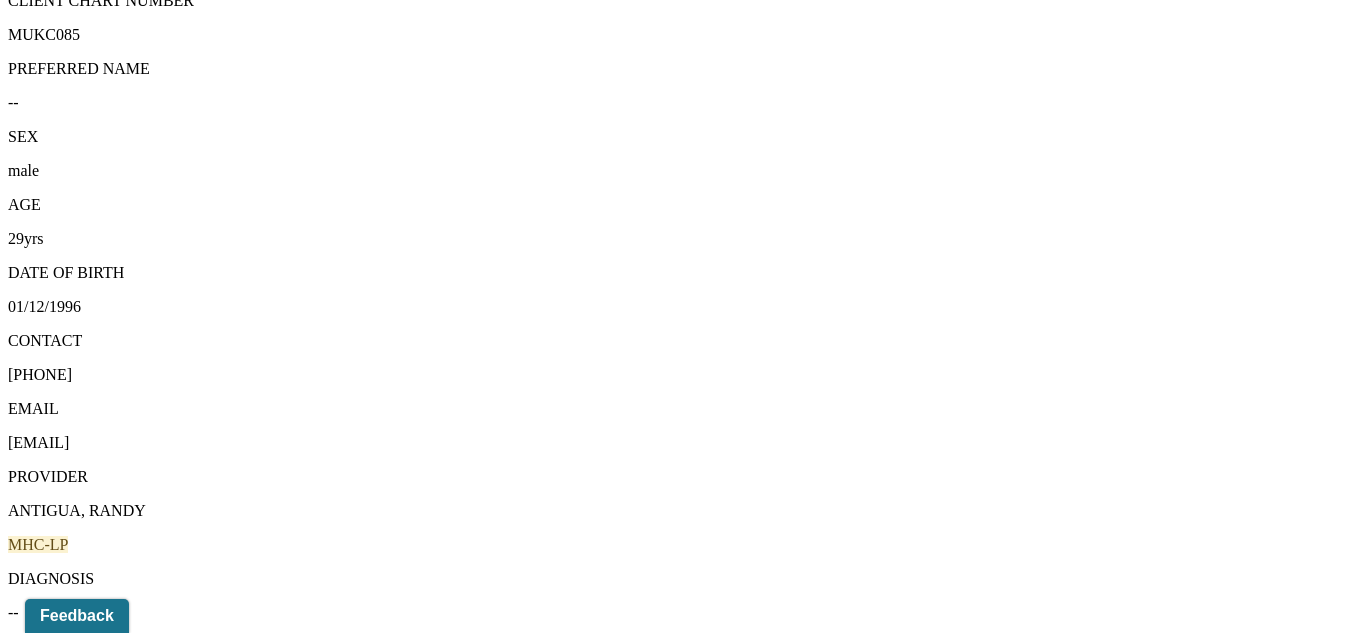 scroll, scrollTop: 536, scrollLeft: 0, axis: vertical 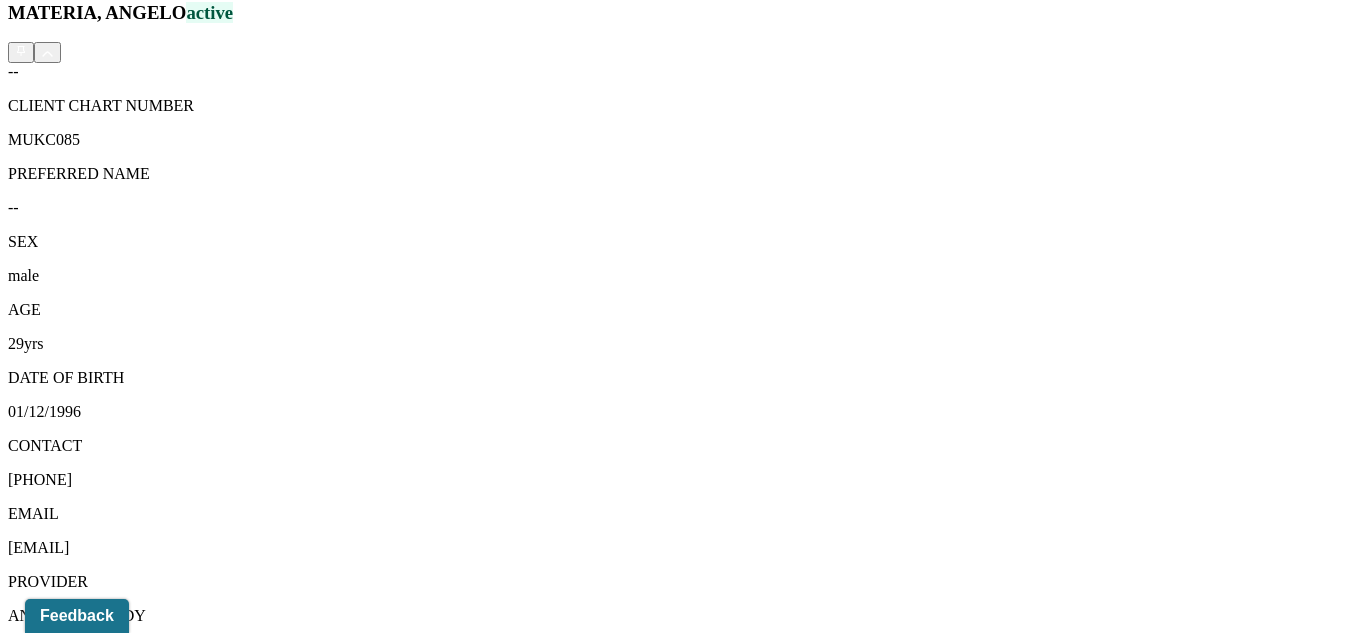 click on "Session Notes" at bounding box center (209, 1501) 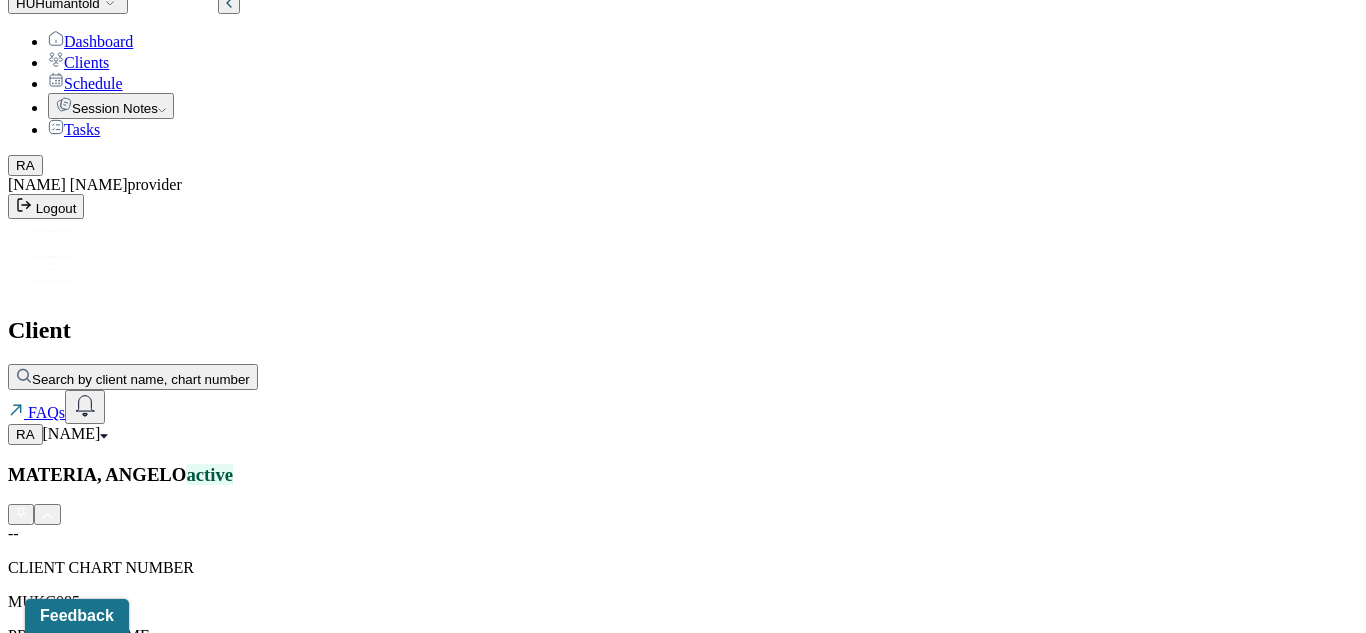 scroll, scrollTop: 70, scrollLeft: 0, axis: vertical 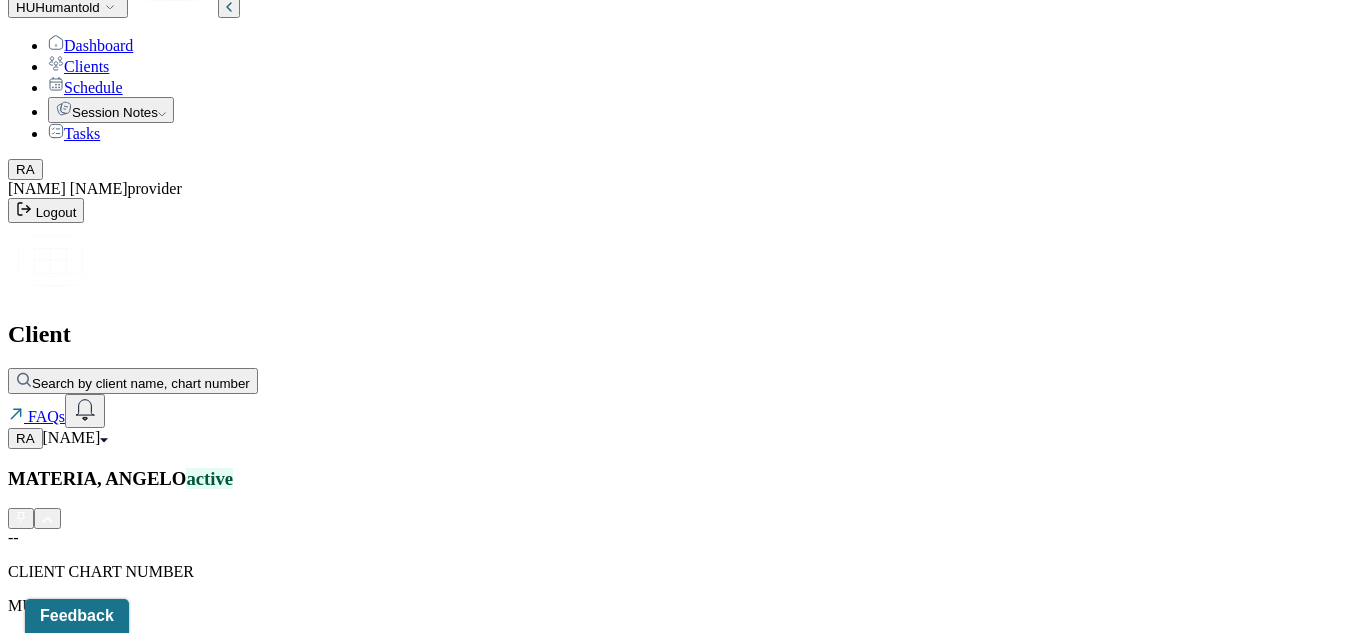 click on "Clients" at bounding box center (78, 66) 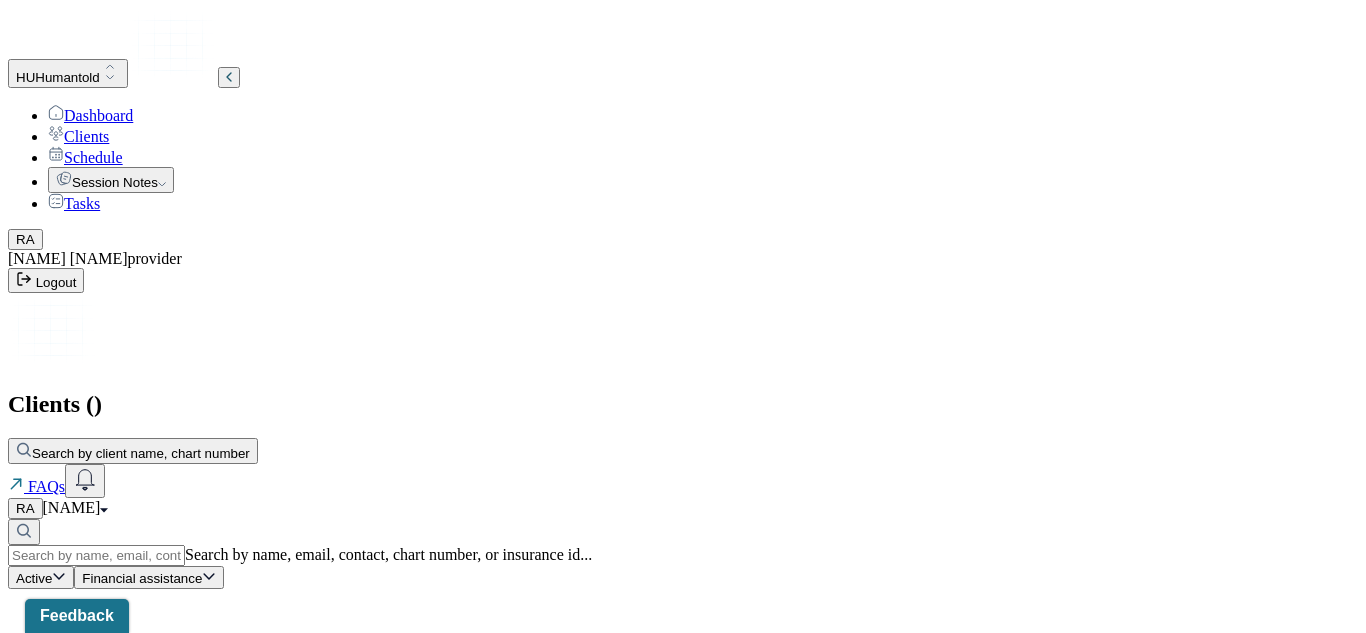 scroll, scrollTop: 0, scrollLeft: 0, axis: both 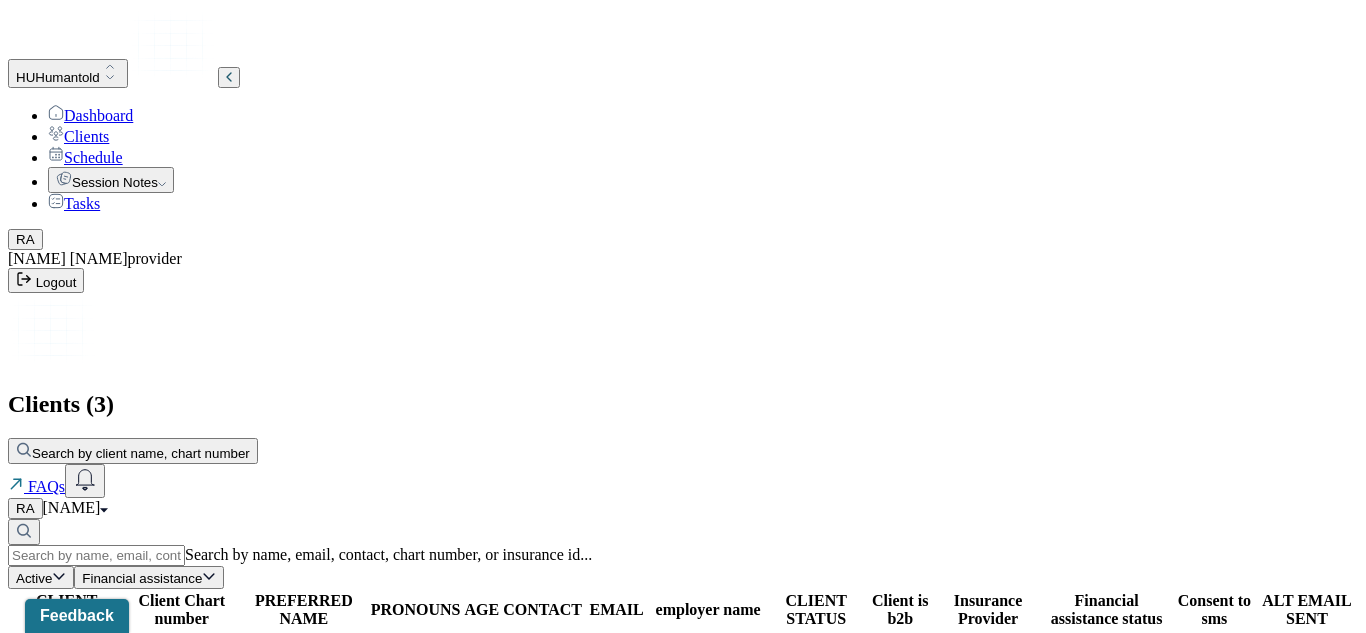 click on "MUKC085" at bounding box center [181, 730] 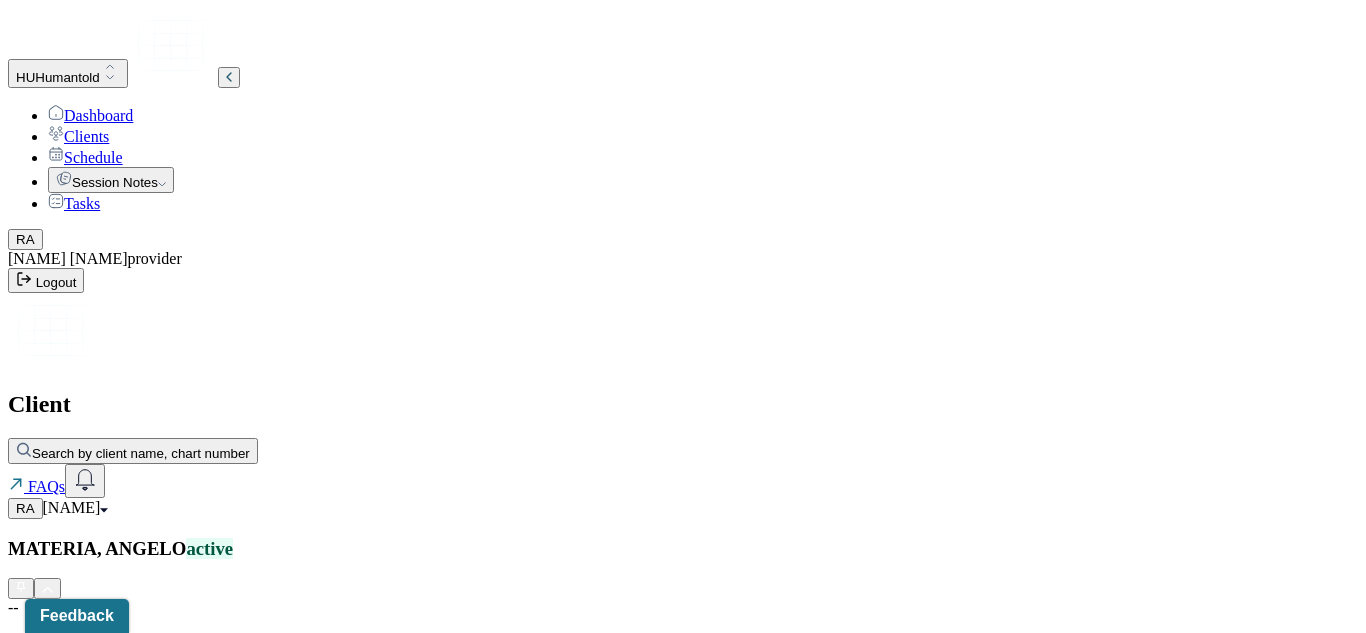 click on "CLIENT CHART NUMBER [CHART_ID] PREFERRED NAME -- SEX male AGE 29 yrs DATE OF BIRTH 01/12/1996 CONTACT [PHONE] EMAIL [EMAIL] PROVIDER ANTIGUA, RANDY MHC-LP DIAGNOSIS -- DIAGNOSIS CODE -- LAST SESSION 07/28/2025 insurance provider CARELON FINANCIAL ASSISTANCE STATUS -- Address 261 N Walnut St City Massapequa State NY Zipcode 11758 Consent to Sms Yes On Trial No Portal Activation No" at bounding box center (683, 1322) 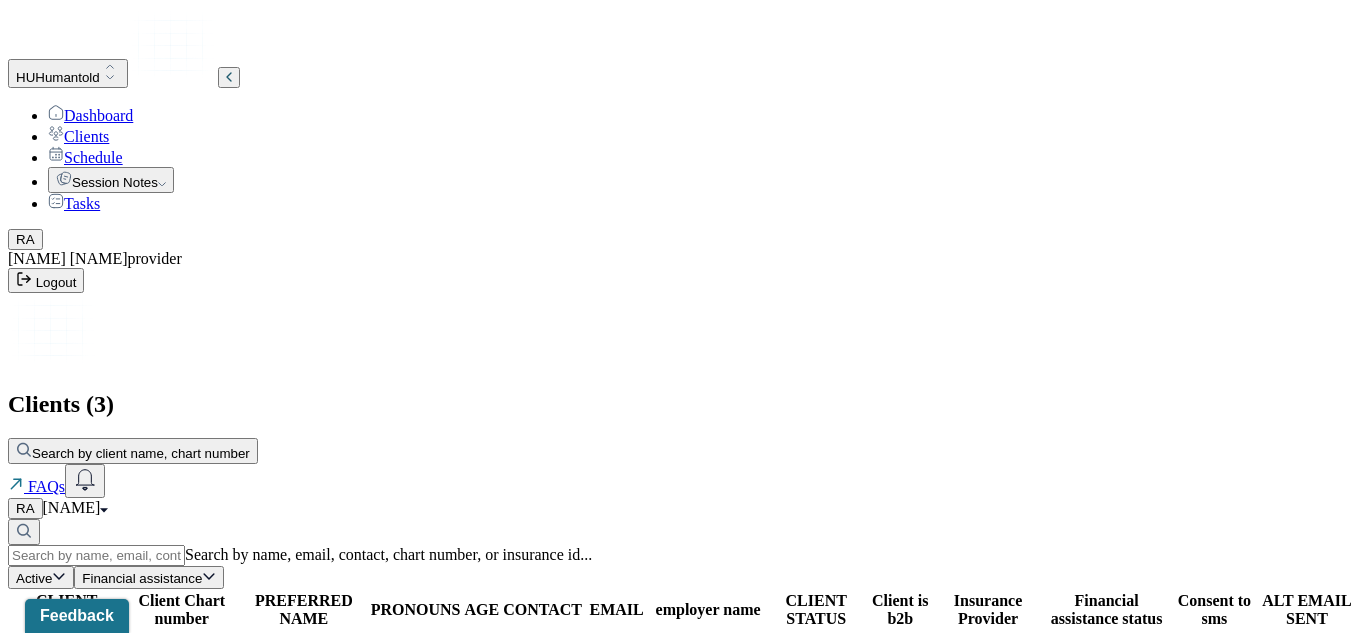 click on "HKDH423" at bounding box center [181, 690] 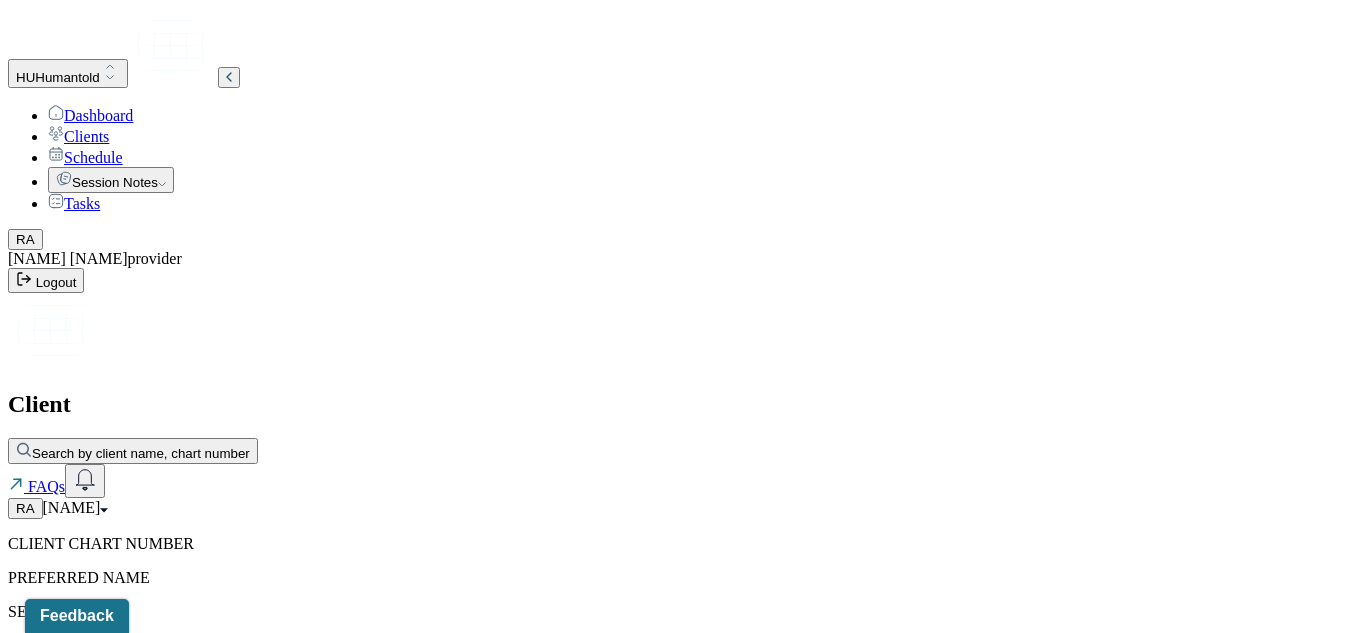 click on "CLIENT CHART NUMBER PREFERRED NAME SEX AGE DATE OF BIRTH CONTACT EMAIL PROVIDER DIAGNOSIS DIAGNOSIS CODE LAST SESSION insurance provider FINANCIAL ASSISTANCE STATUS Address City State Zipcode Consent to Sms On Trial Portal Activation" at bounding box center (683, 867) 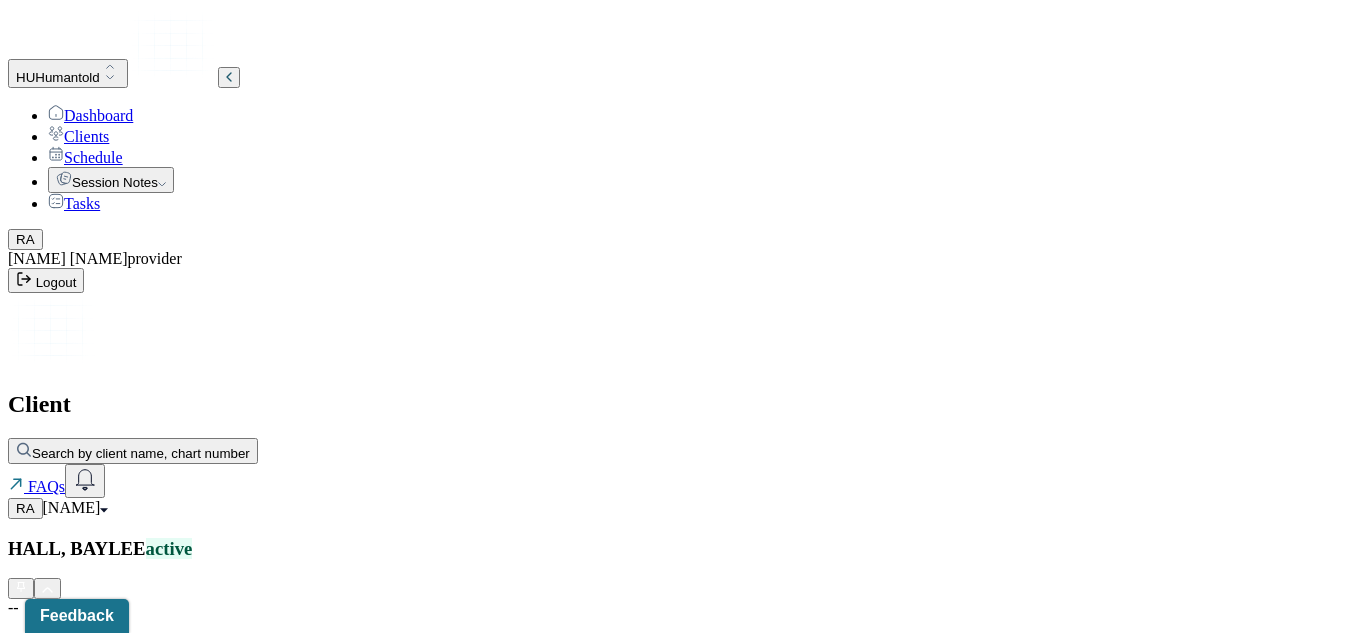 click on "HALL, [LAST] active -- CLIENT CHART NUMBER [CHART_ID] PREFERRED NAME -- SEX male AGE 29 yrs DATE OF BIRTH 01/02/1996 CONTACT [PHONE] EMAIL [EMAIL] PROVIDER ANTIGUA, RANDY MHC-LP DIAGNOSIS -- DIAGNOSIS CODE -- LAST SESSION 07/21/2025 insurance provider CARELON FINANCIAL ASSISTANCE STATUS -- Address 215 Mohawk Dr City Tribes Hill State NY Zipcode 12068 Consent to Sms Yes On Trial No Portal Activation No" at bounding box center [683, 1275] 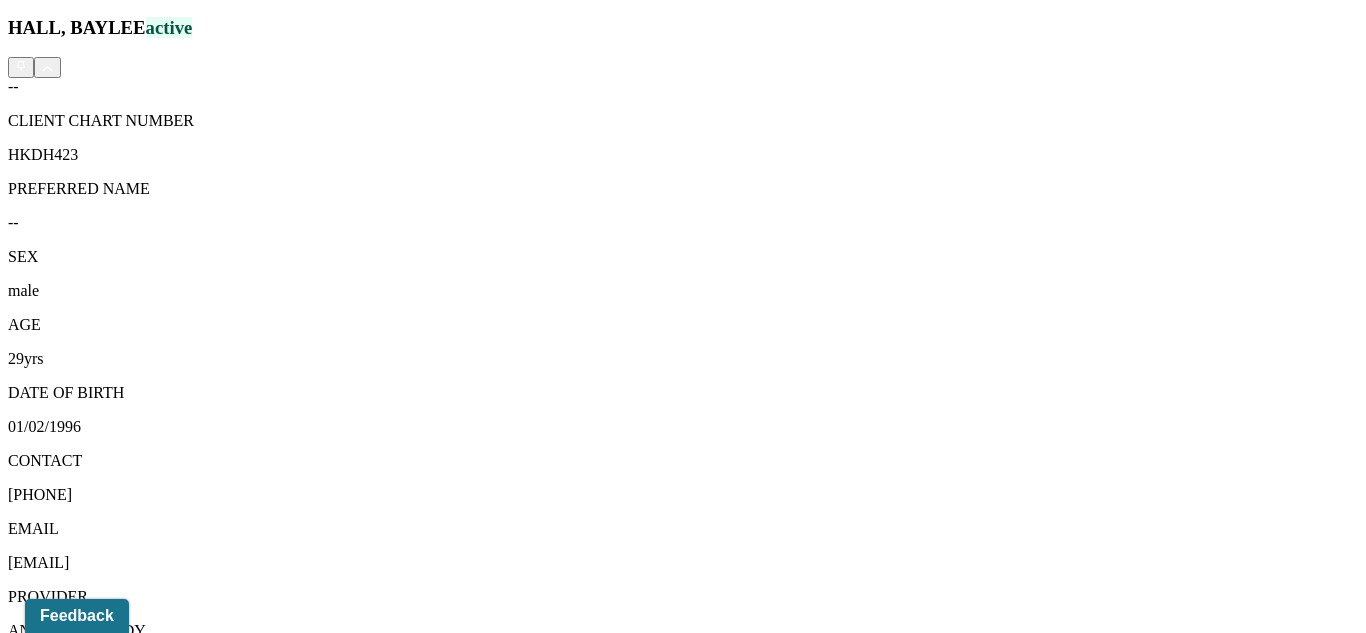 scroll, scrollTop: 536, scrollLeft: 0, axis: vertical 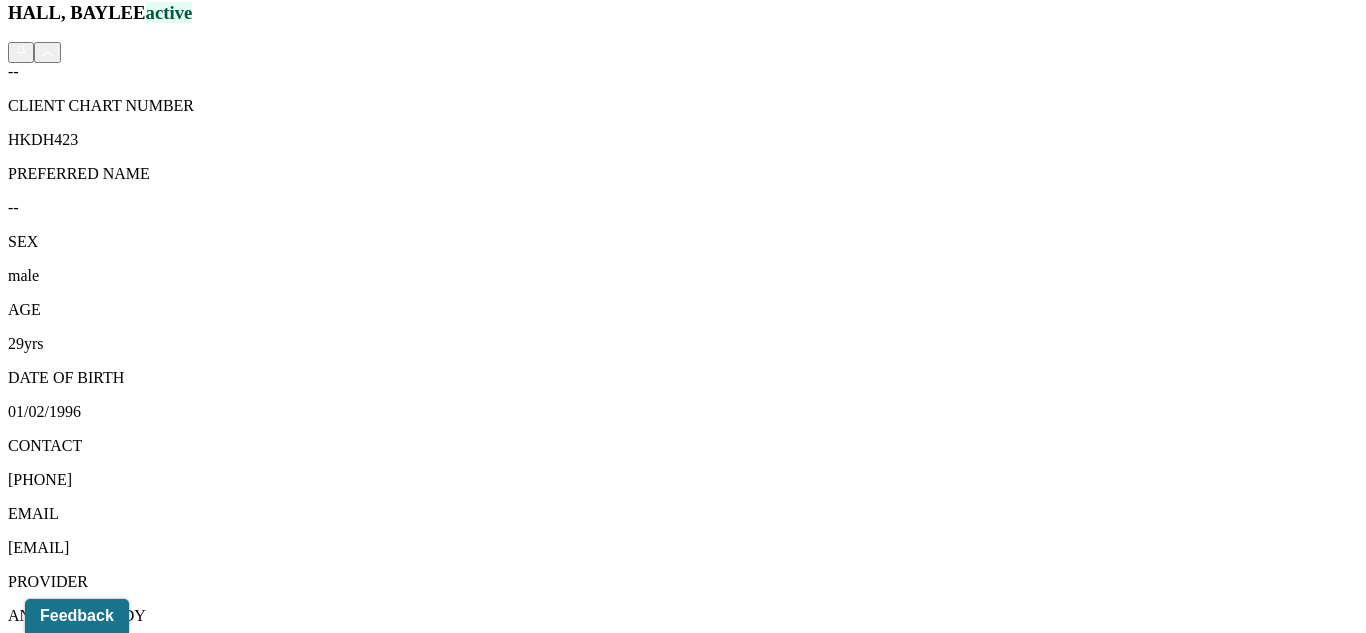 click on "Session Notes" at bounding box center (209, 1501) 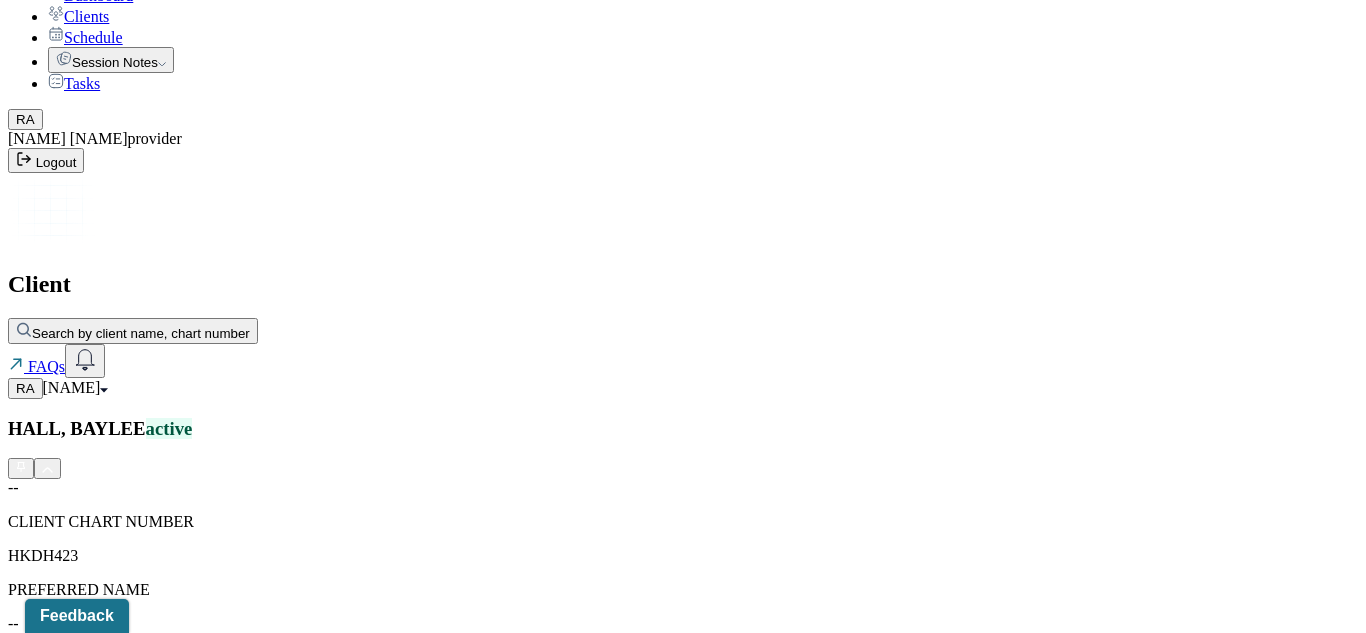 scroll, scrollTop: 0, scrollLeft: 0, axis: both 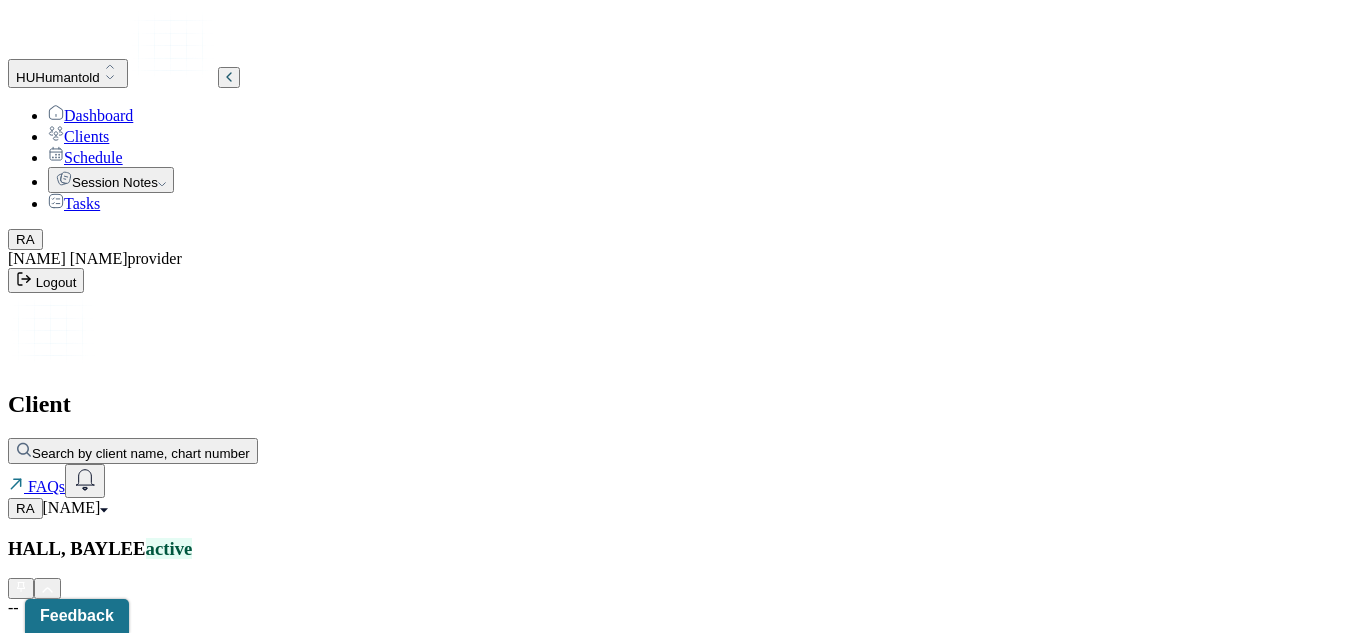 click on "Dashboard" at bounding box center [90, 115] 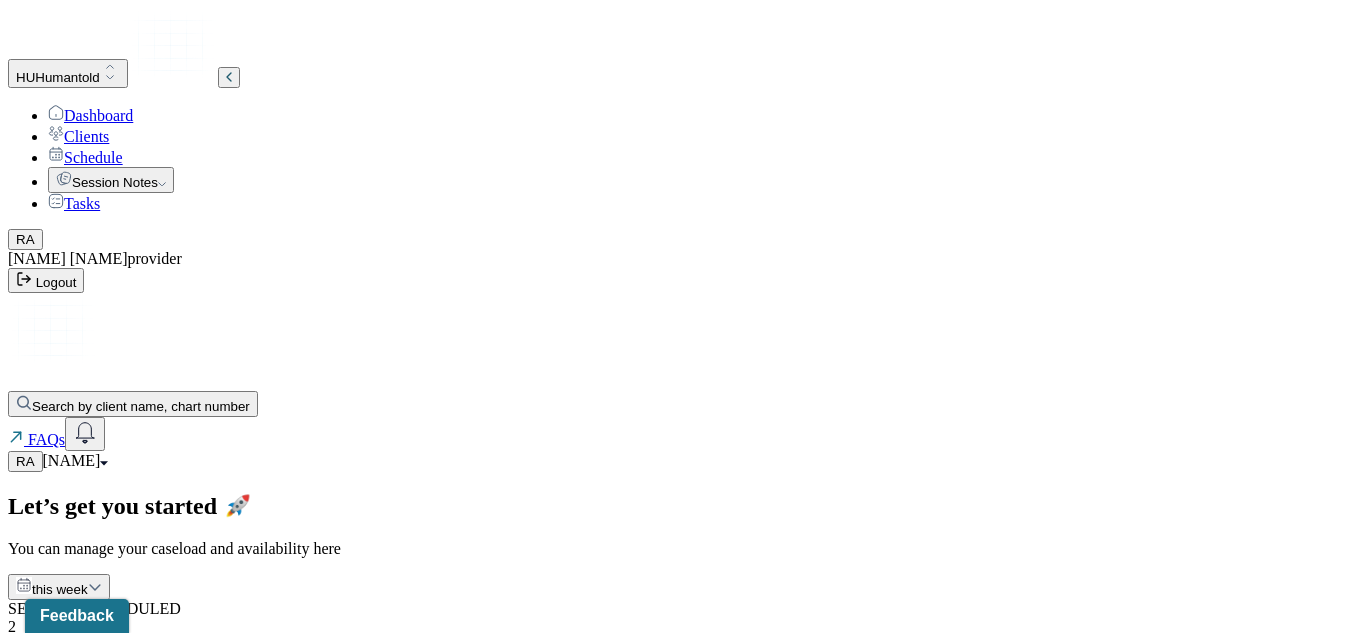 click on "RA" at bounding box center [25, 461] 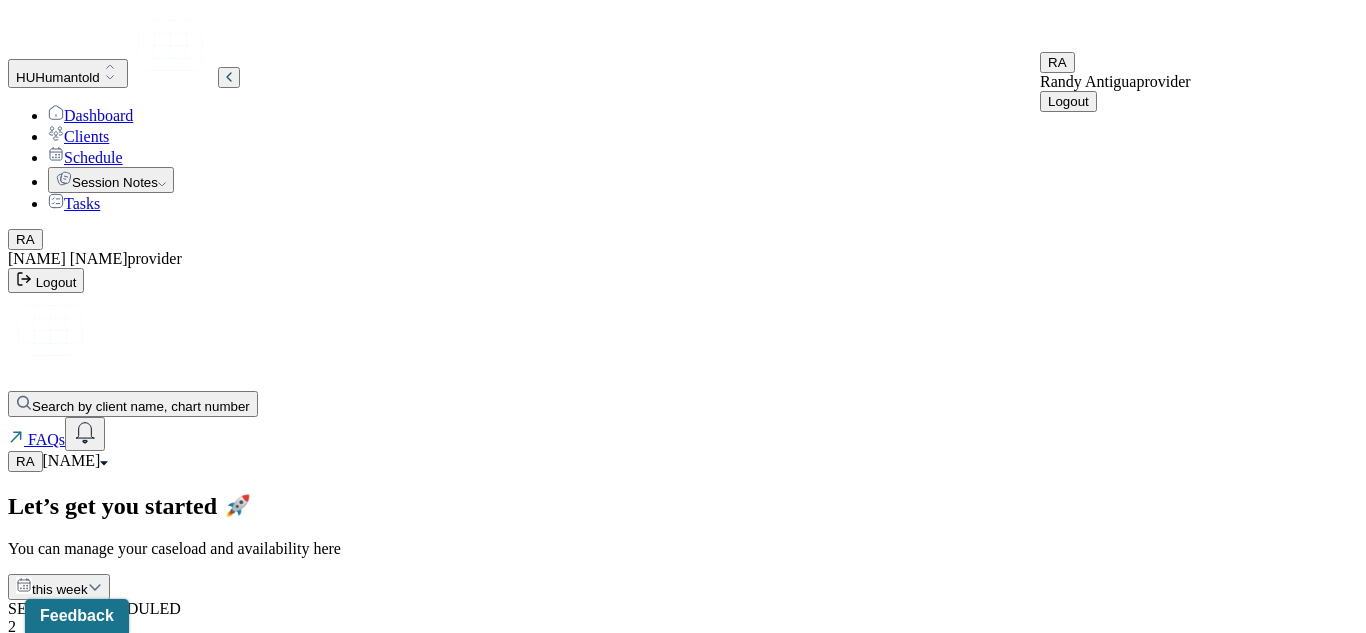 click on "Logout" at bounding box center [1068, 101] 